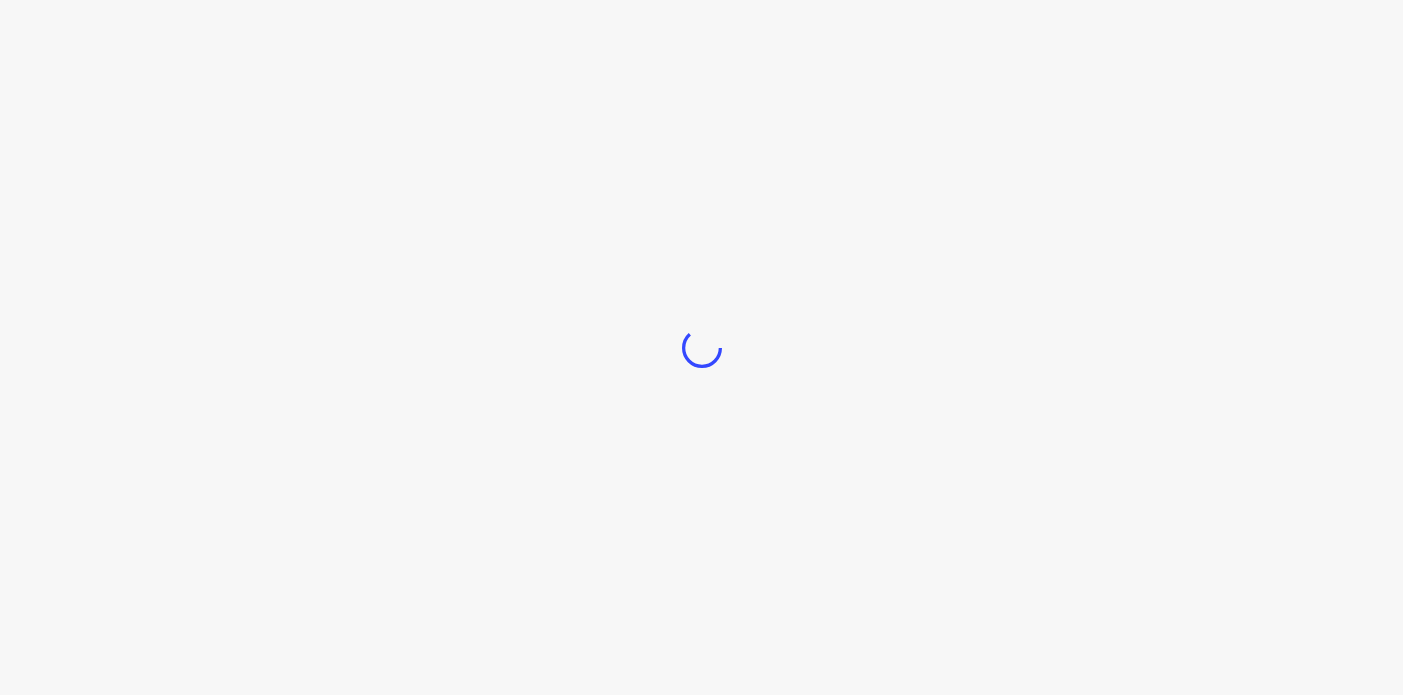 scroll, scrollTop: 0, scrollLeft: 0, axis: both 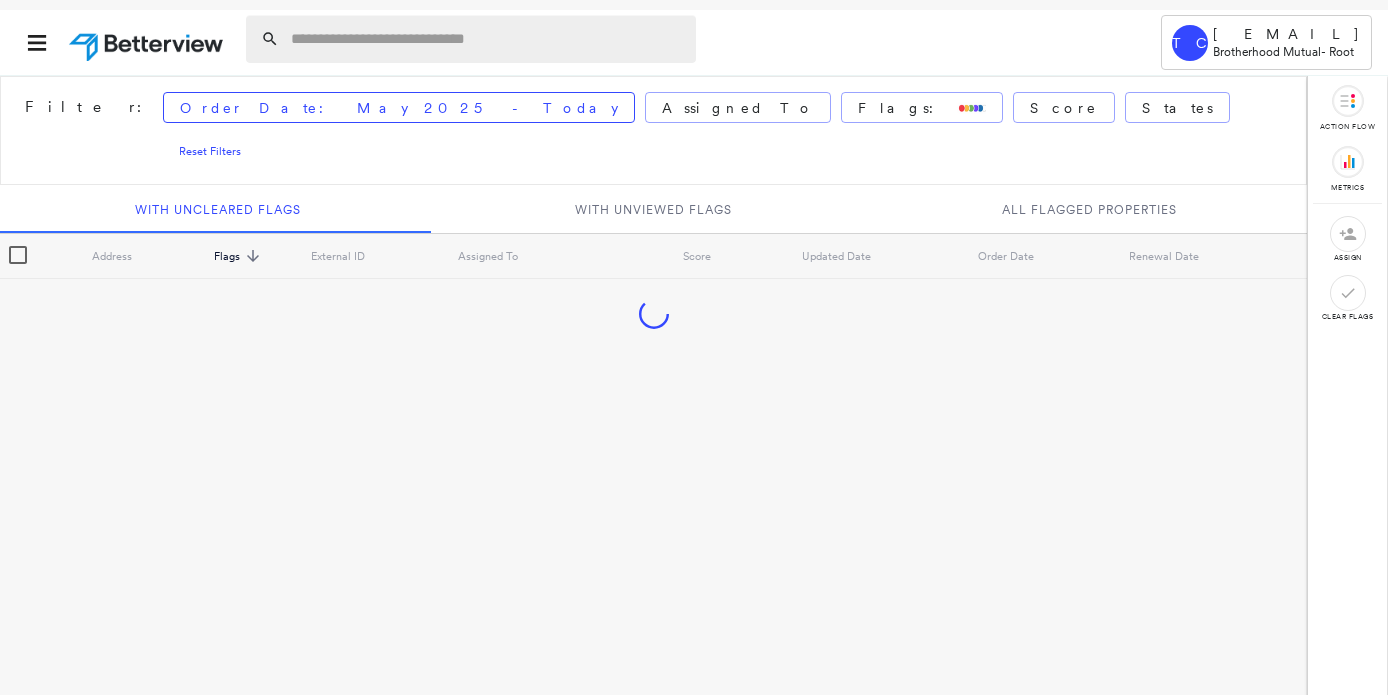 click at bounding box center [487, 39] 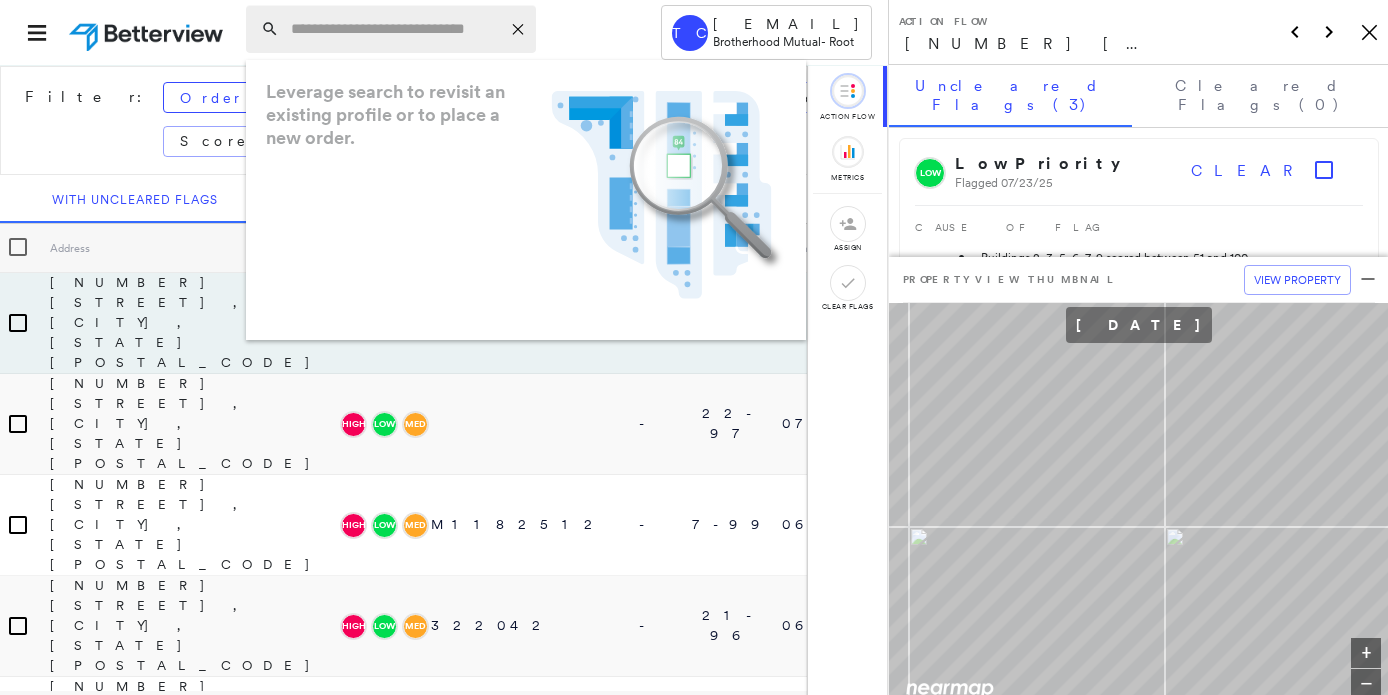 click at bounding box center (395, 29) 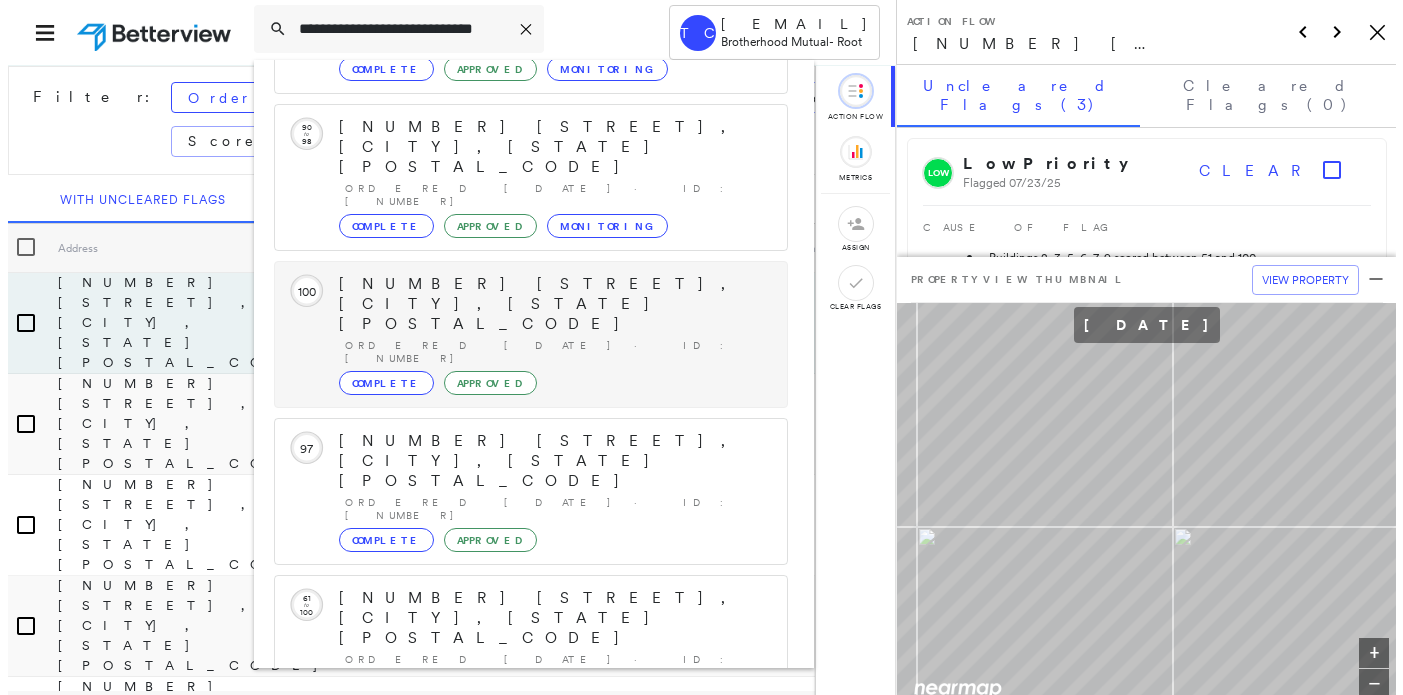 scroll, scrollTop: 213, scrollLeft: 0, axis: vertical 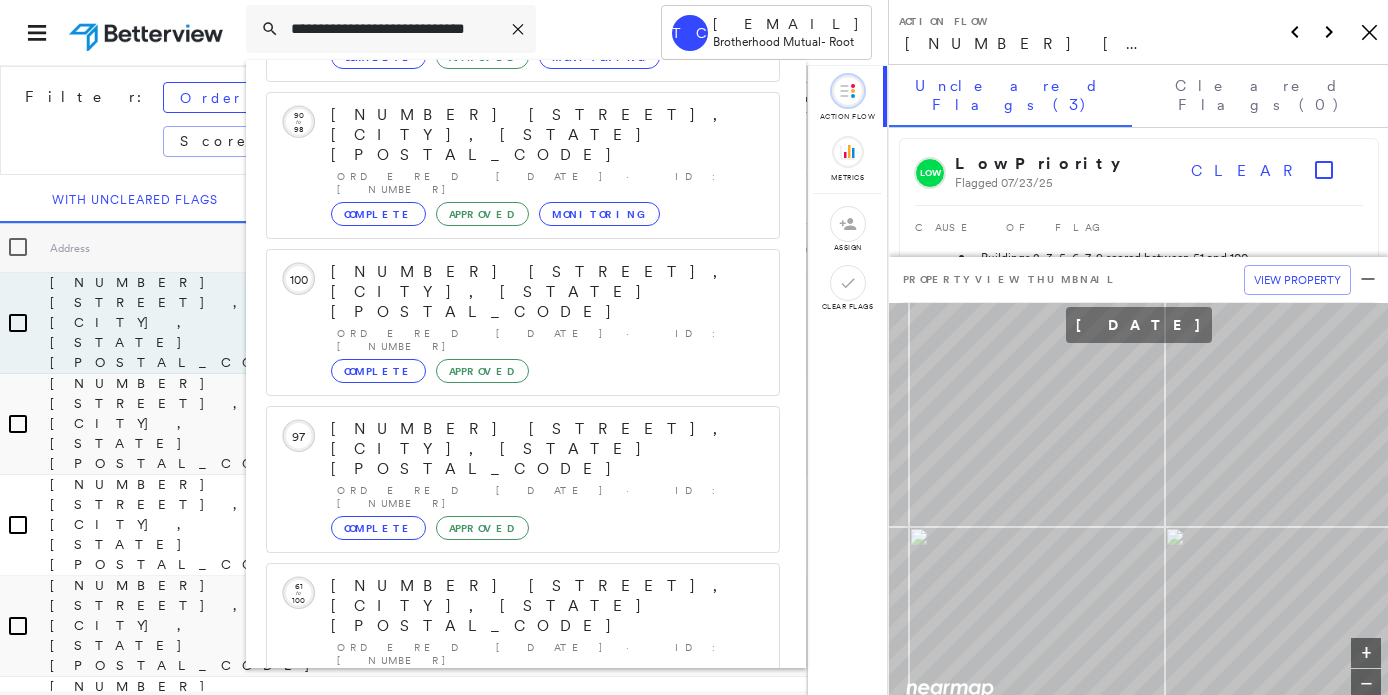 type on "**********" 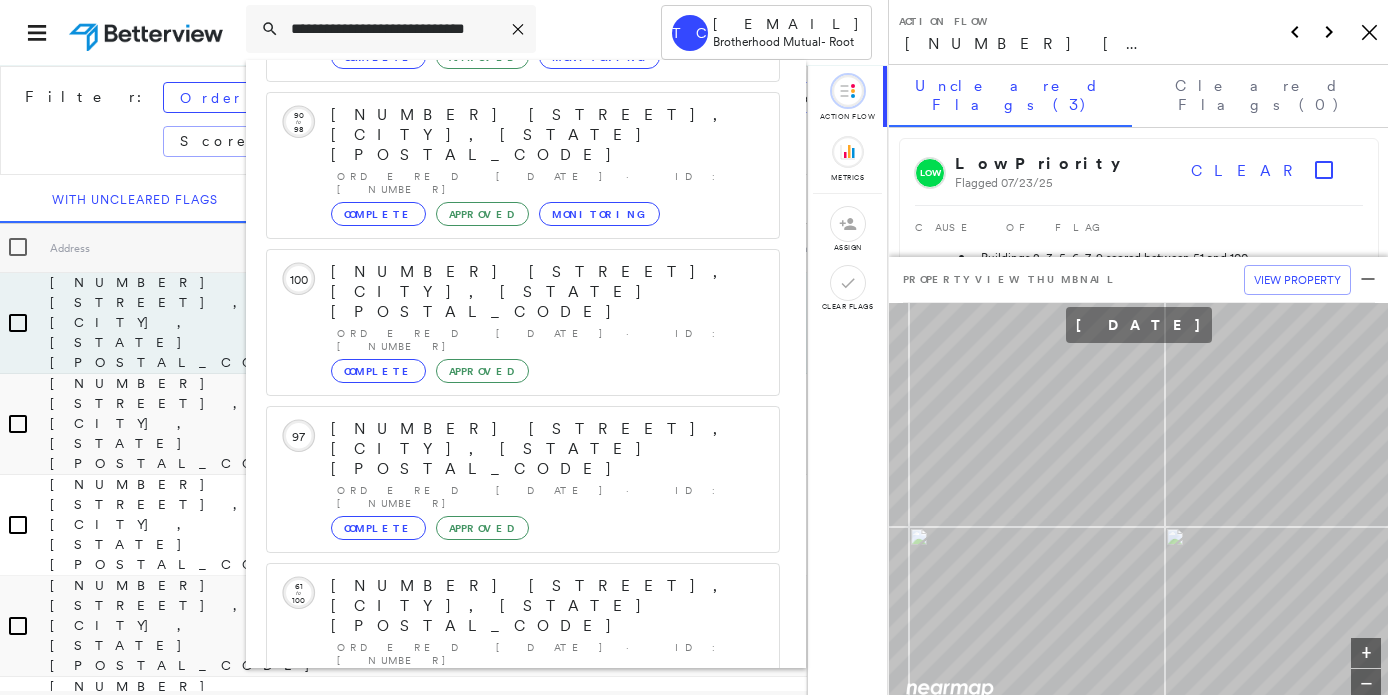 click on "[NUMBER] [STREET], [CITY], [STATE] [POSTAL_CODE]" at bounding box center (501, 898) 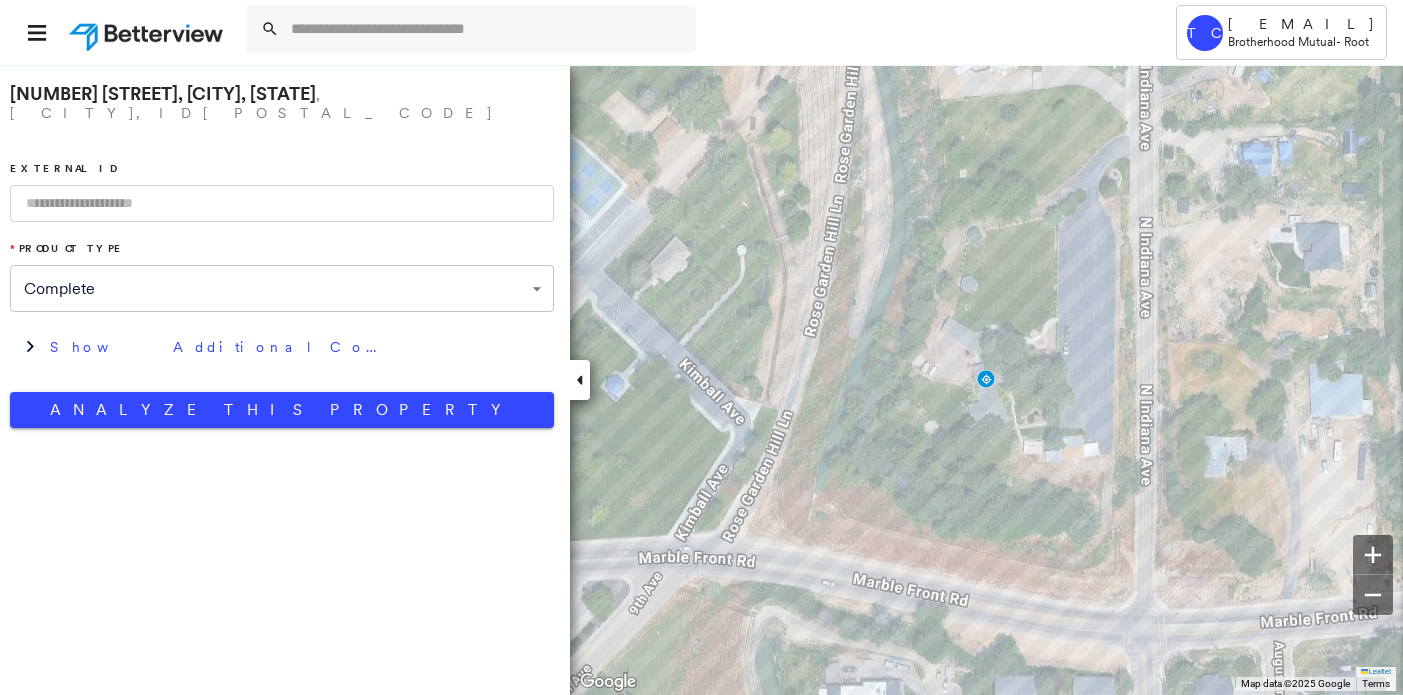 click at bounding box center [648, 32] 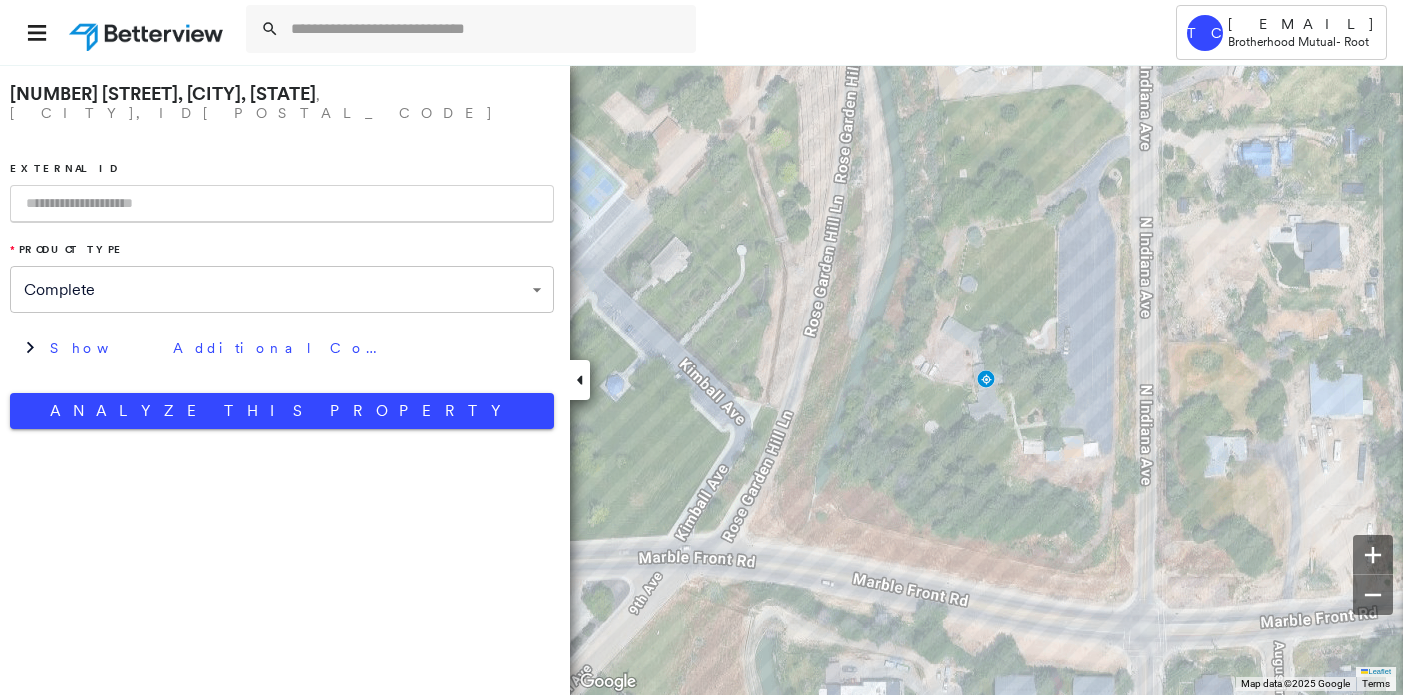click at bounding box center [282, 204] 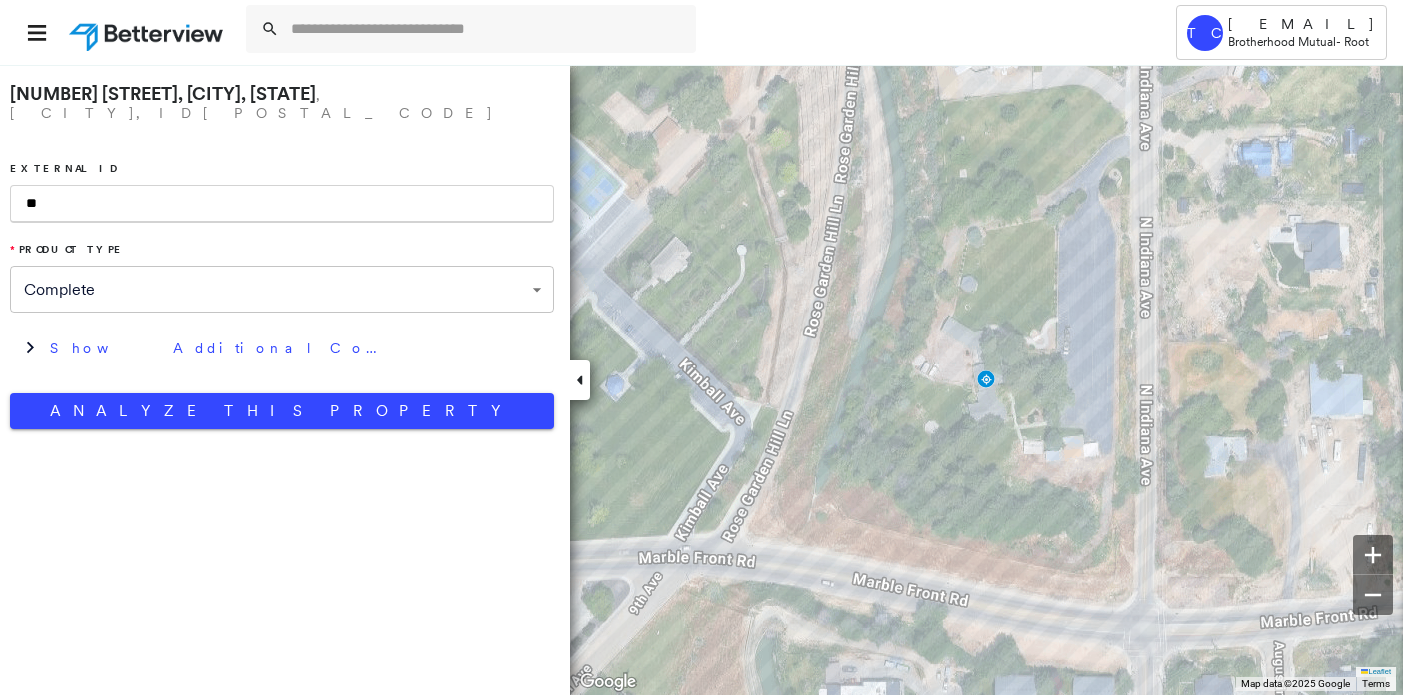 type on "*" 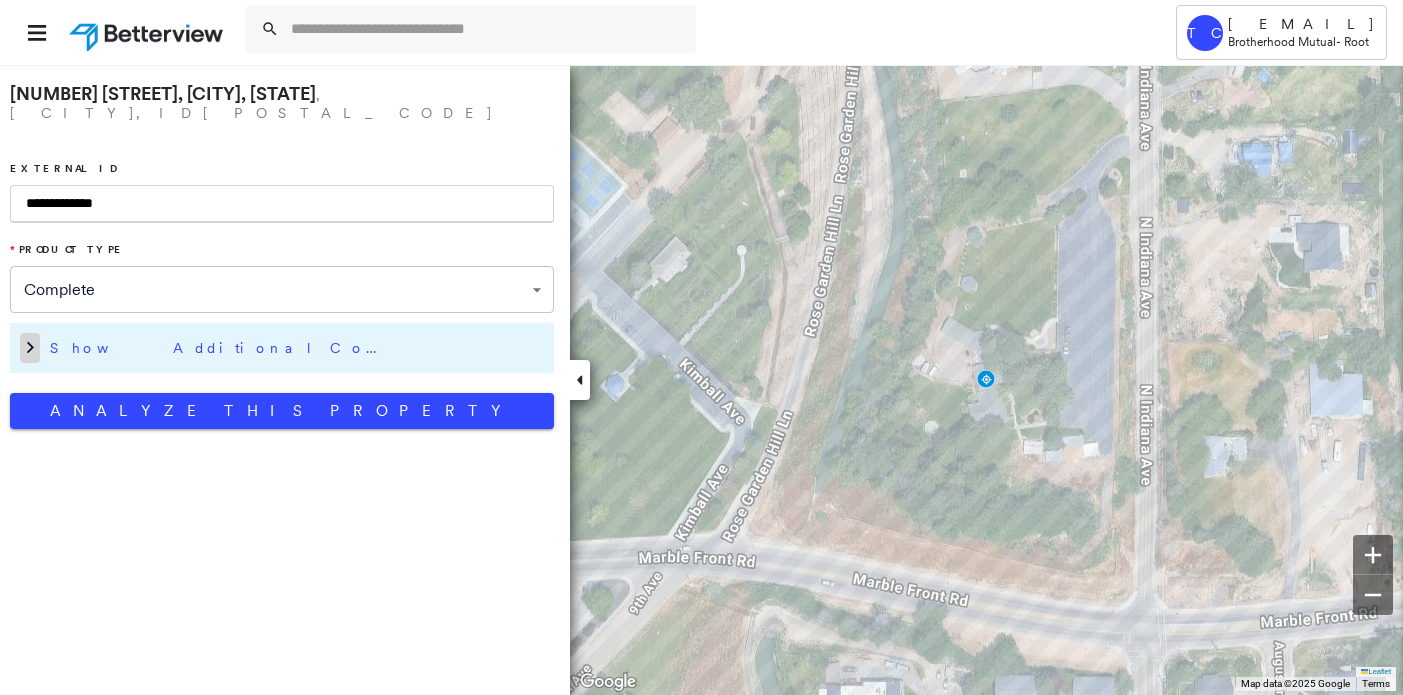 type on "**********" 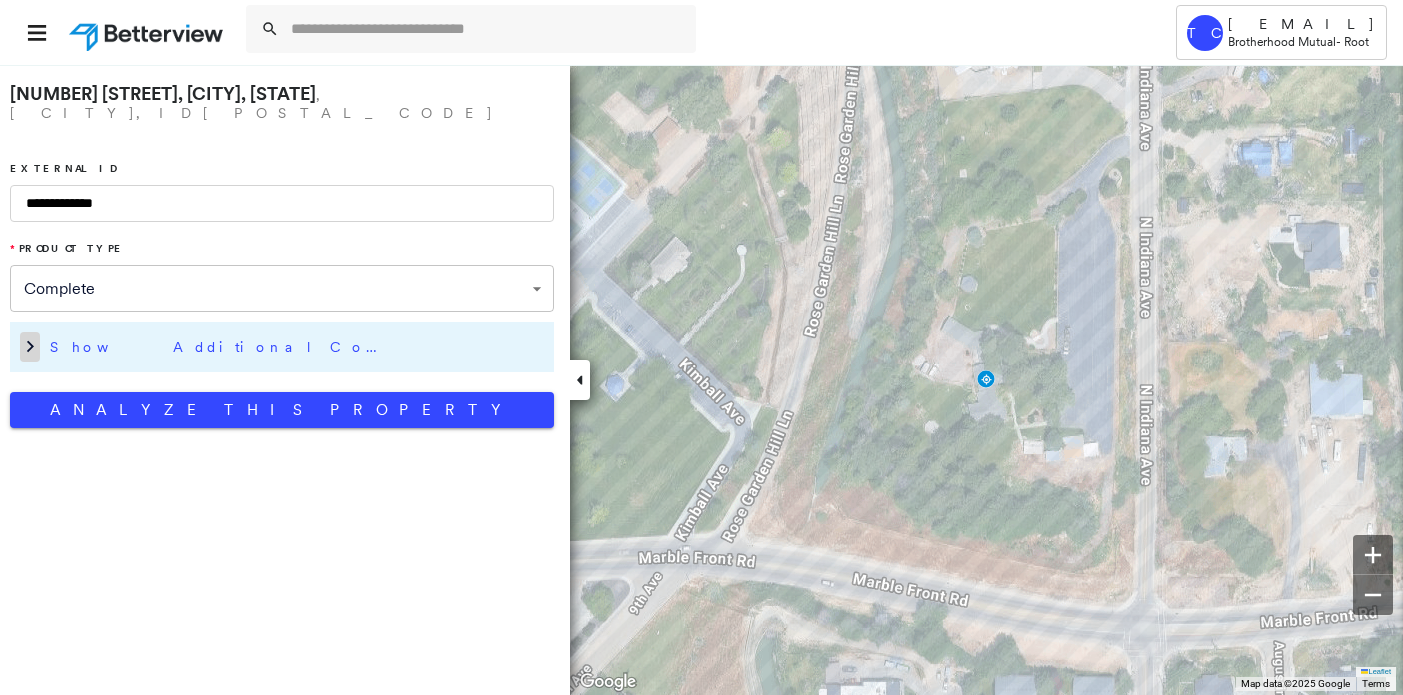 click 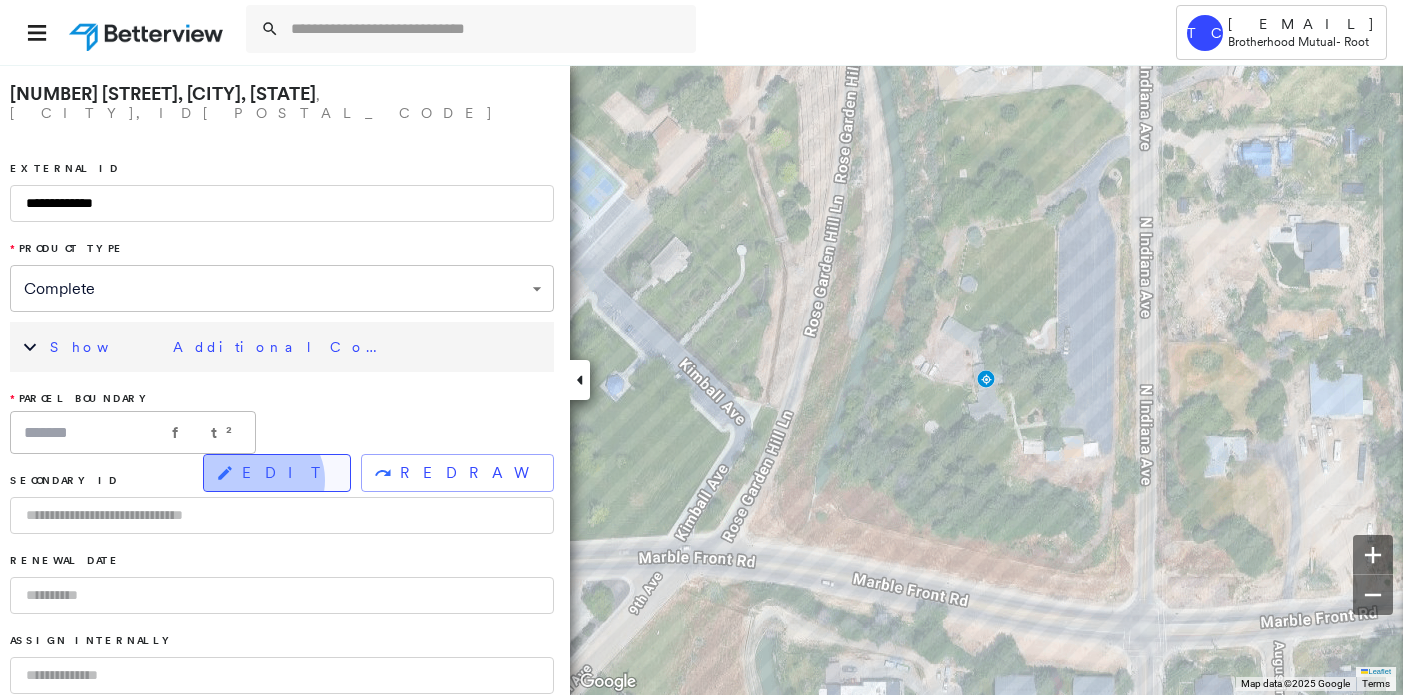 click on "EDIT" at bounding box center [288, 473] 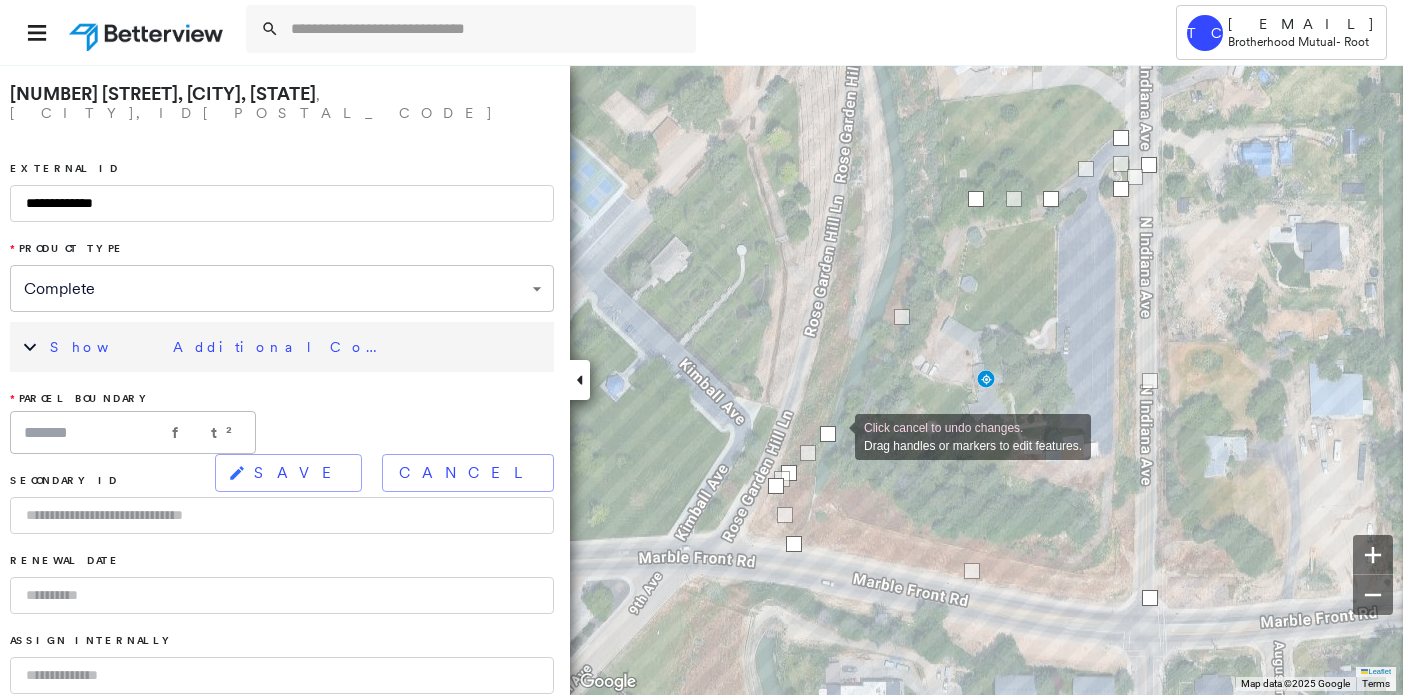 click at bounding box center (828, 434) 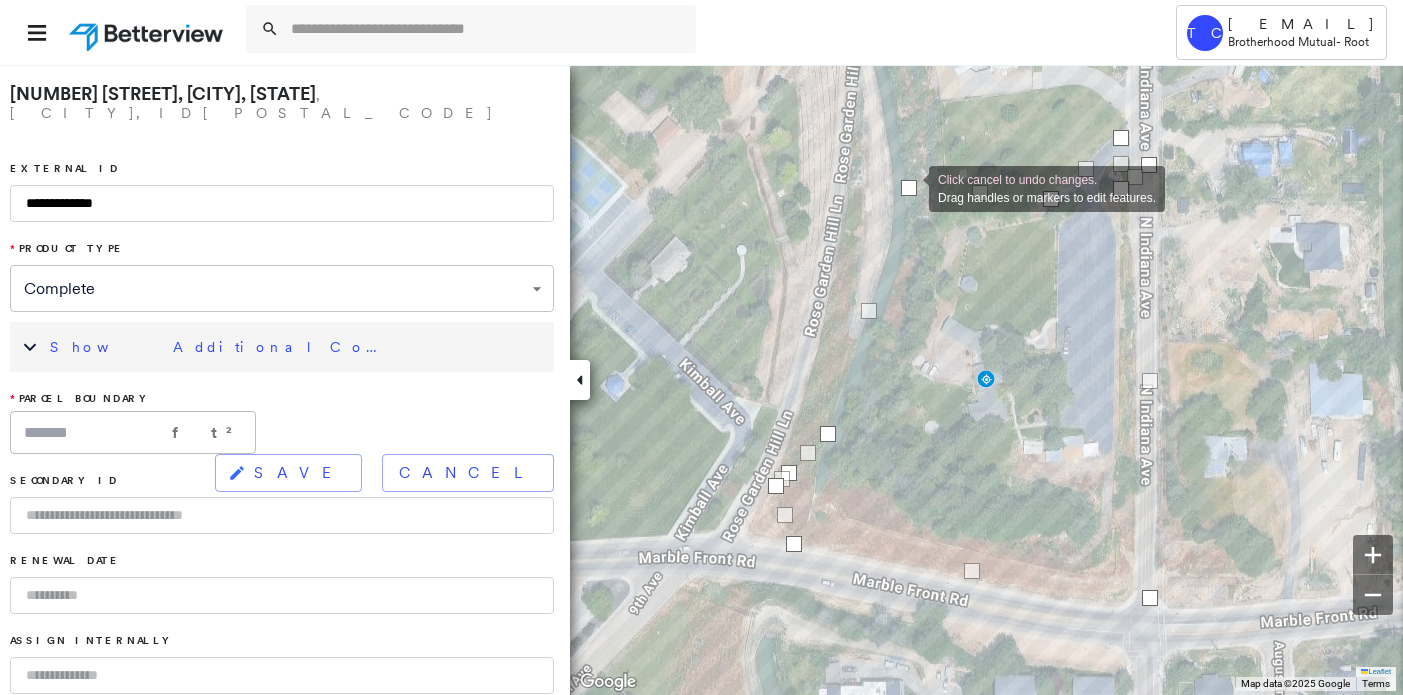 drag, startPoint x: 975, startPoint y: 198, endPoint x: 909, endPoint y: 187, distance: 66.910385 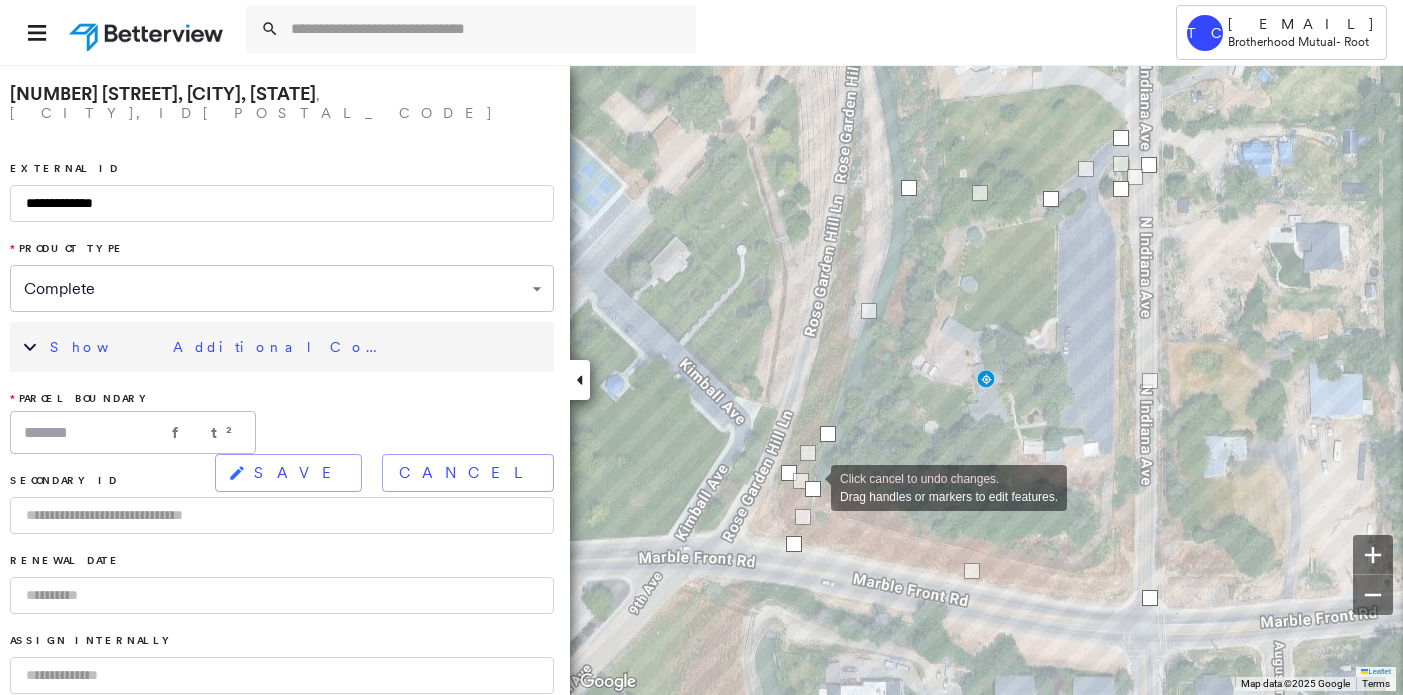 drag, startPoint x: 774, startPoint y: 483, endPoint x: 811, endPoint y: 486, distance: 37.12142 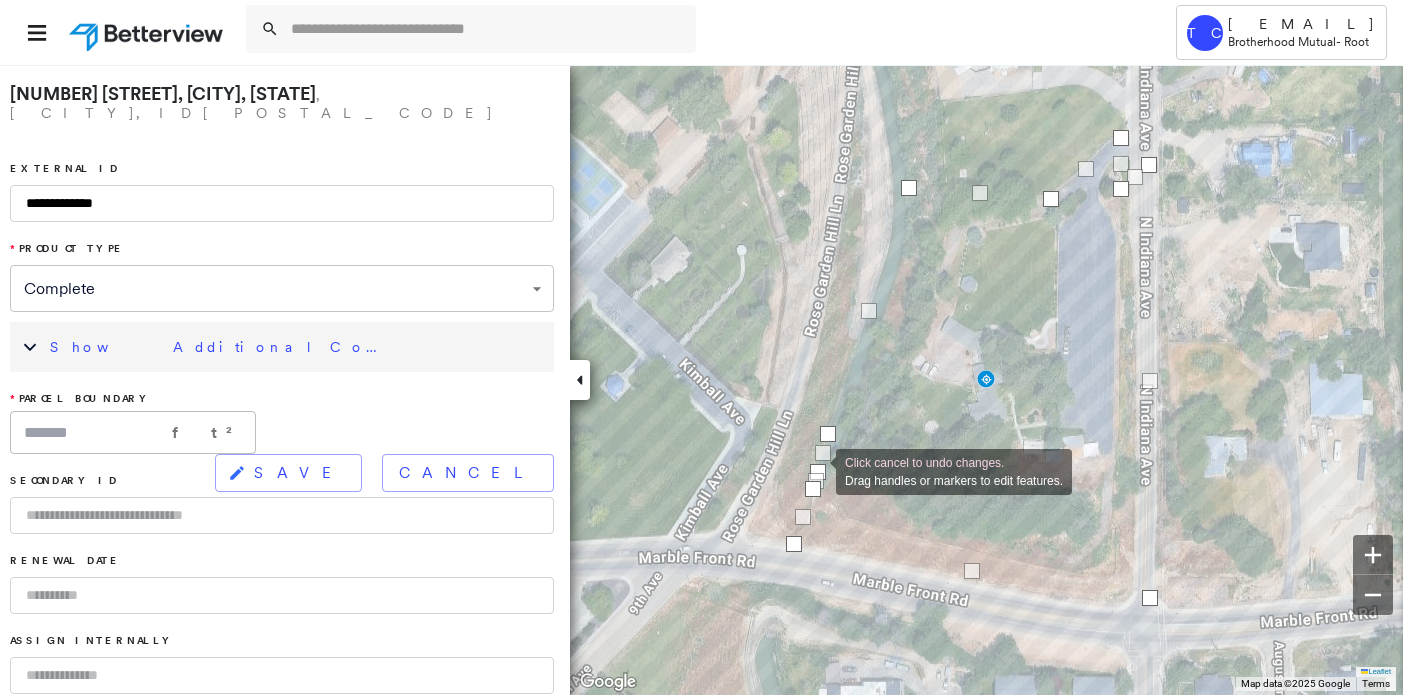 drag, startPoint x: 787, startPoint y: 471, endPoint x: 816, endPoint y: 470, distance: 29.017237 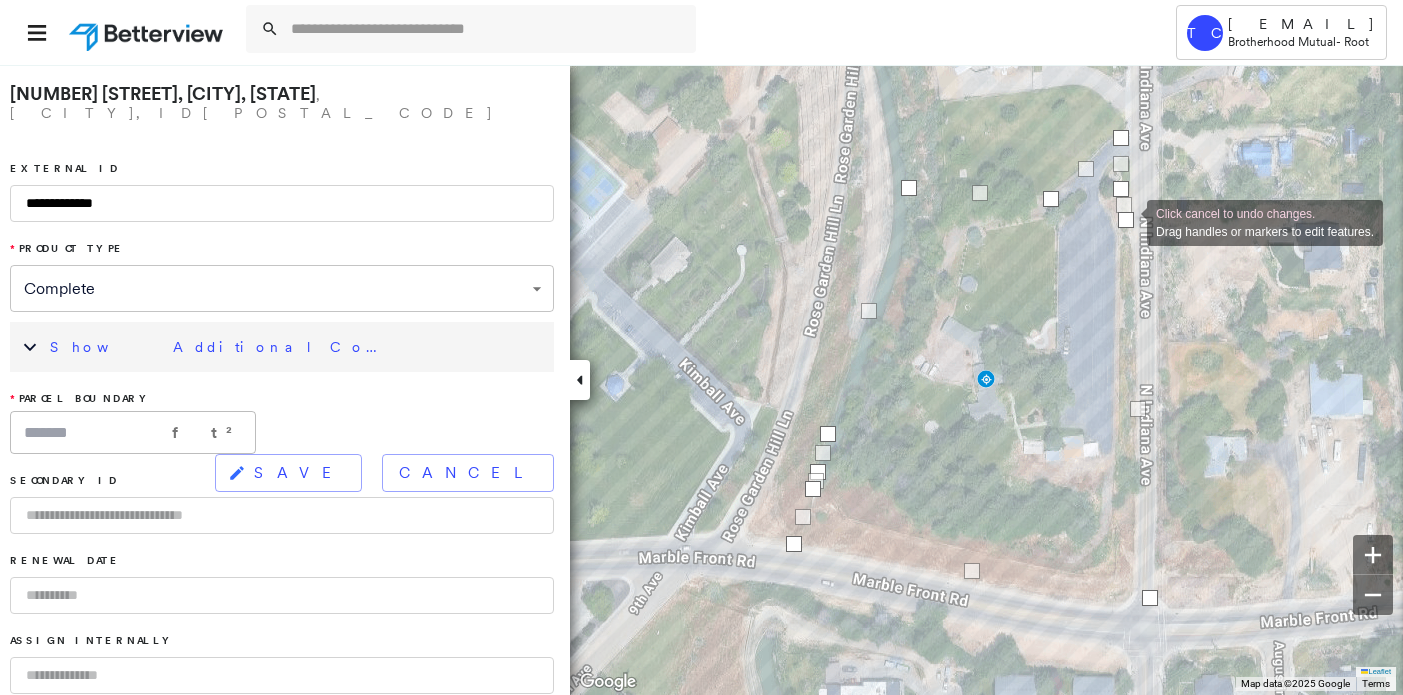 drag, startPoint x: 1150, startPoint y: 166, endPoint x: 1127, endPoint y: 221, distance: 59.615433 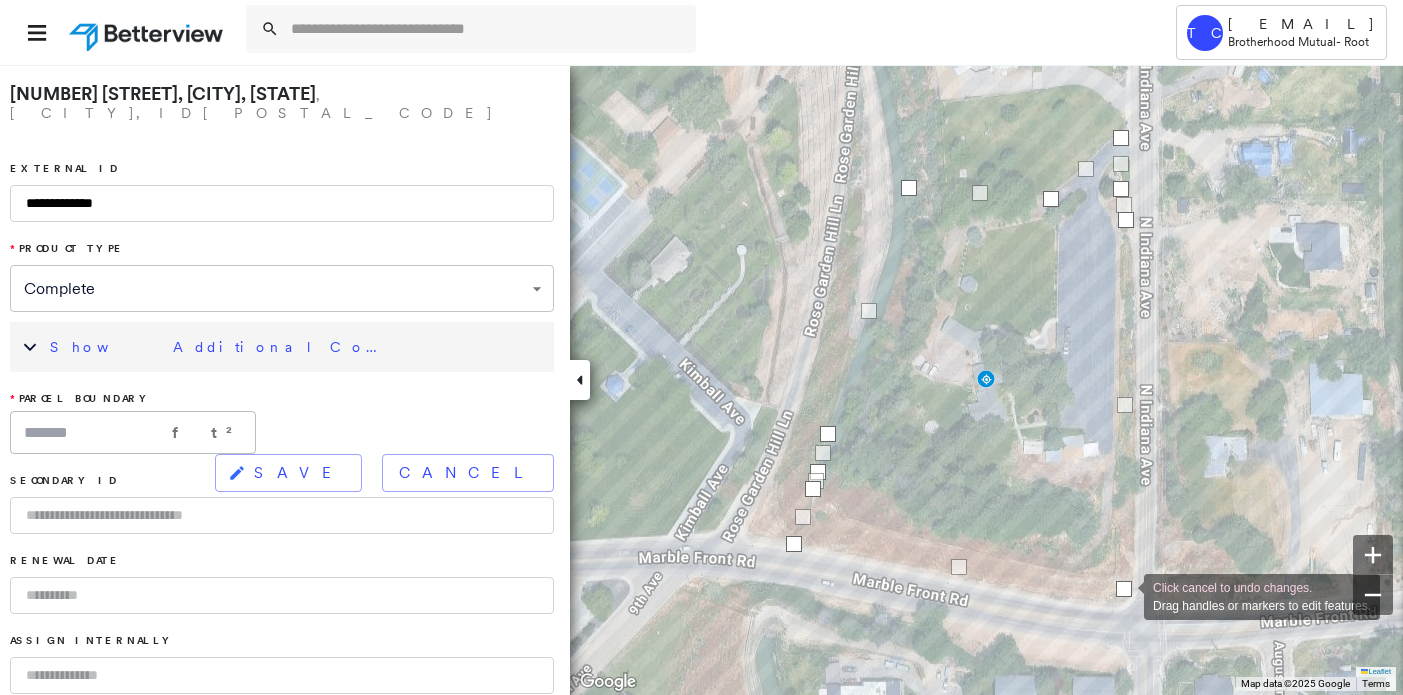 drag, startPoint x: 1150, startPoint y: 604, endPoint x: 1124, endPoint y: 595, distance: 27.513634 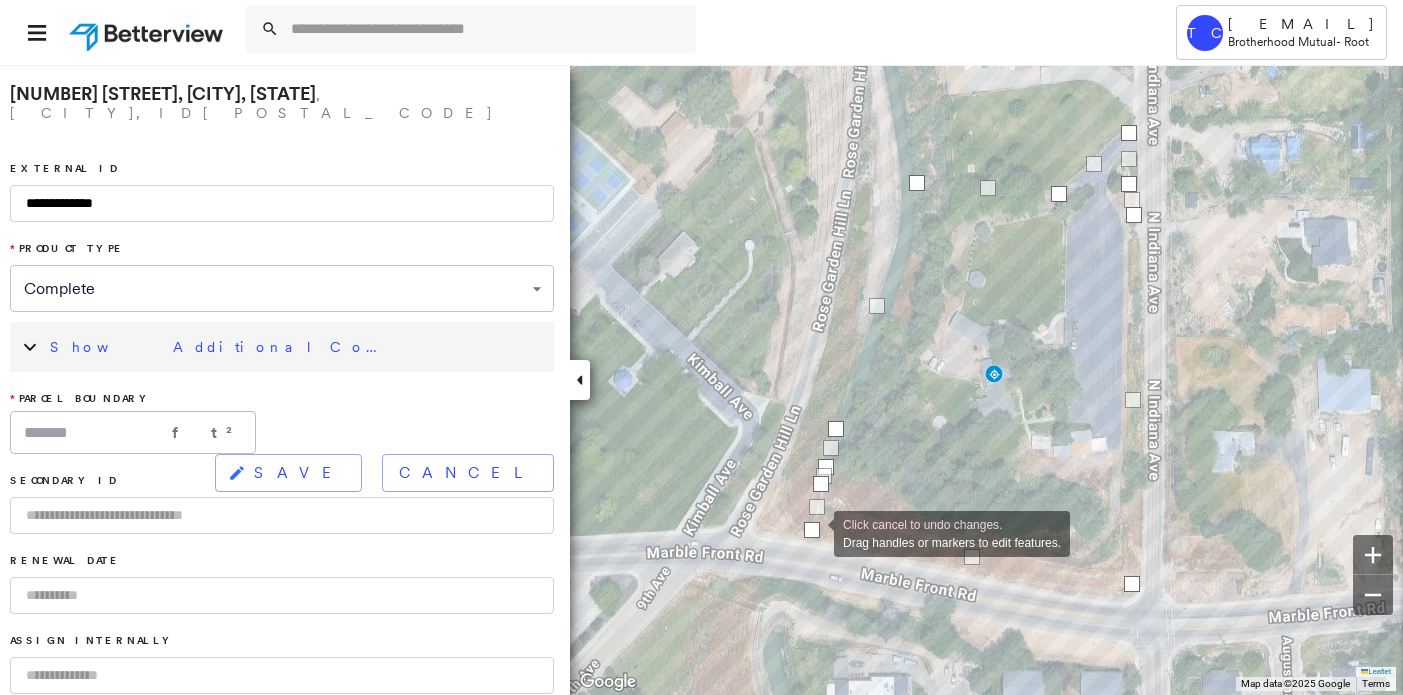 drag, startPoint x: 804, startPoint y: 541, endPoint x: 814, endPoint y: 532, distance: 13.453624 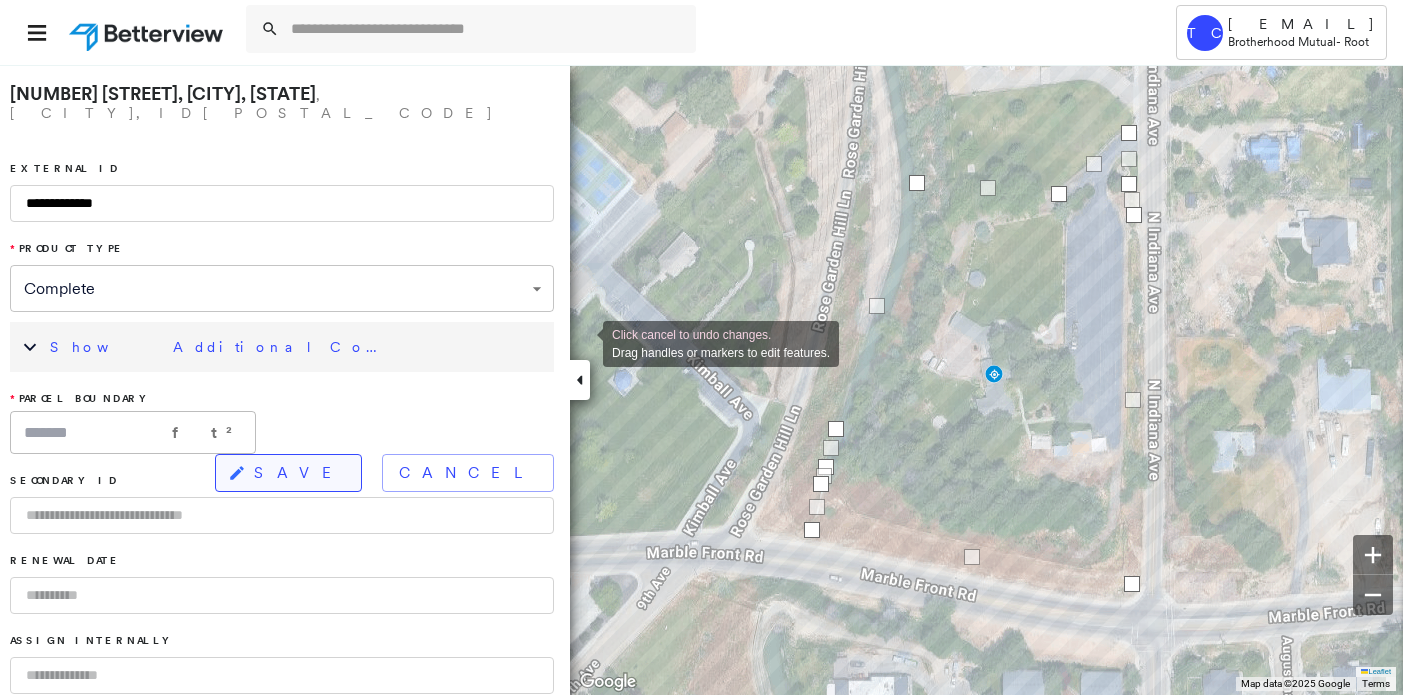 click on "SAVE" at bounding box center [299, 473] 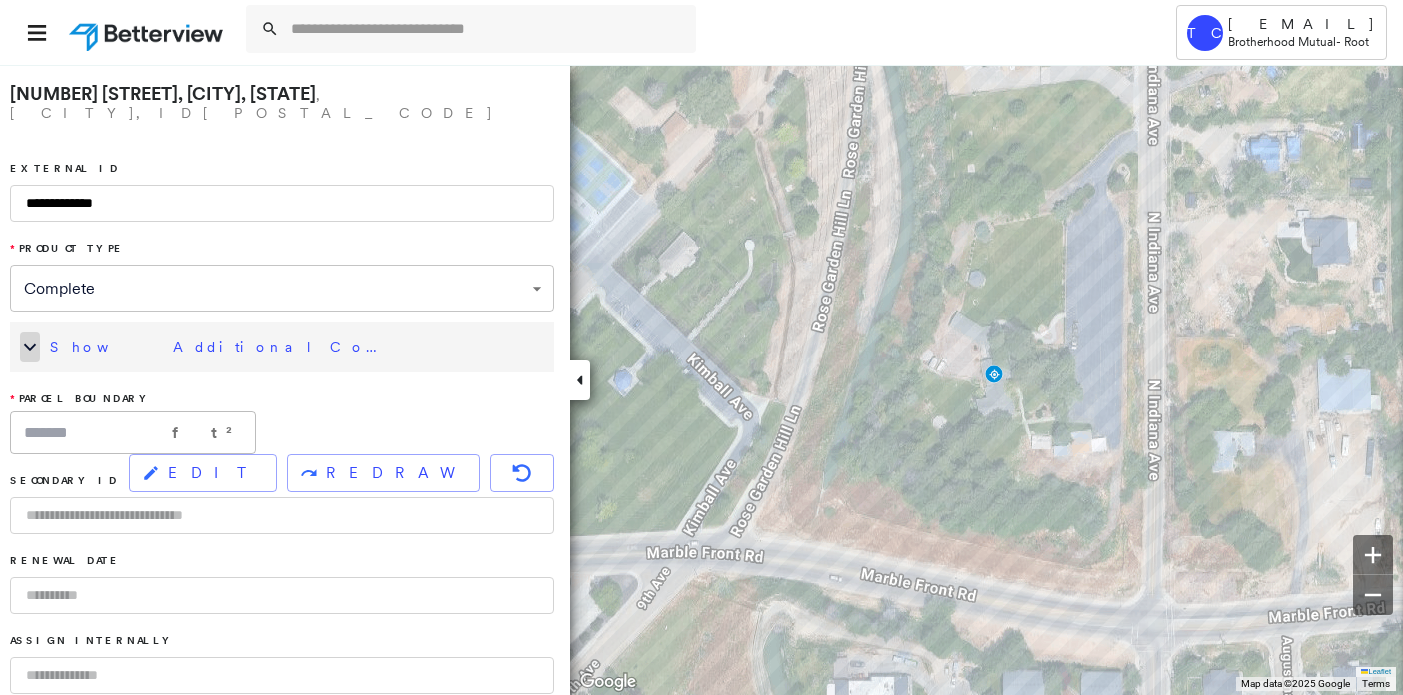 click at bounding box center [30, 347] 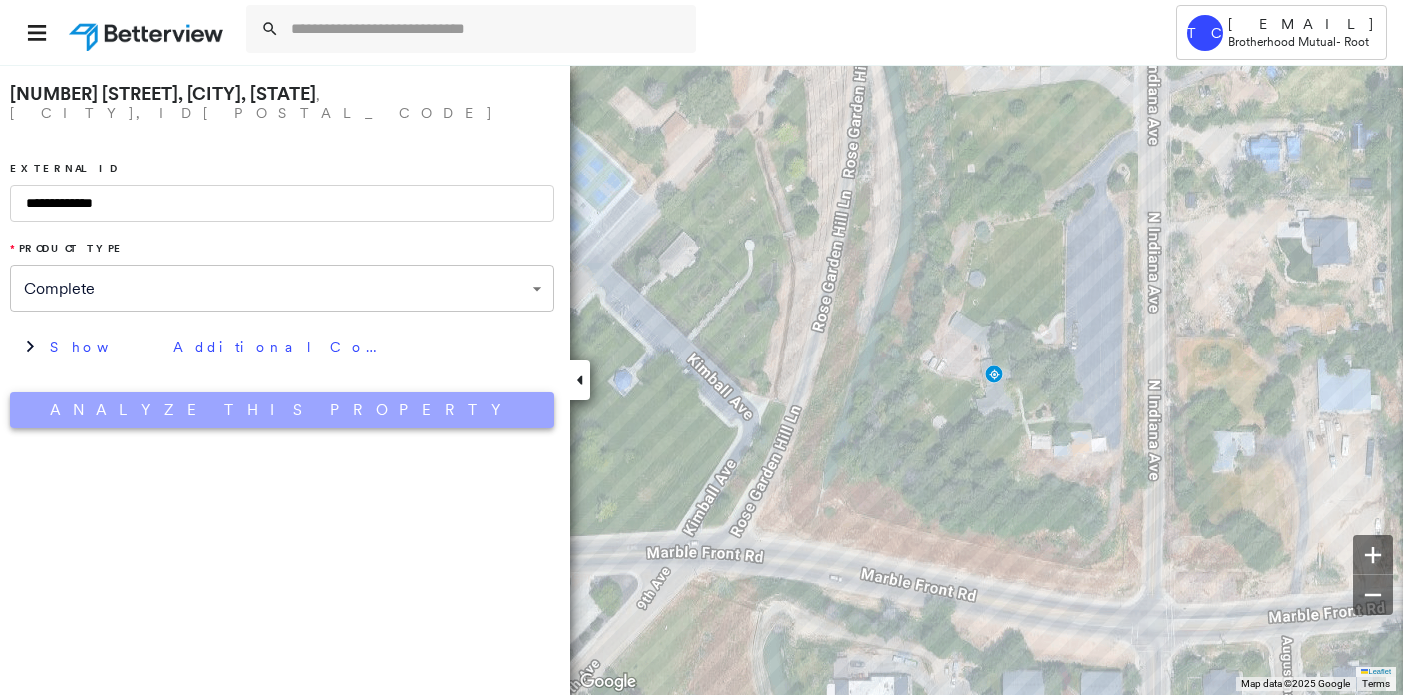 click on "Analyze This Property" at bounding box center [282, 410] 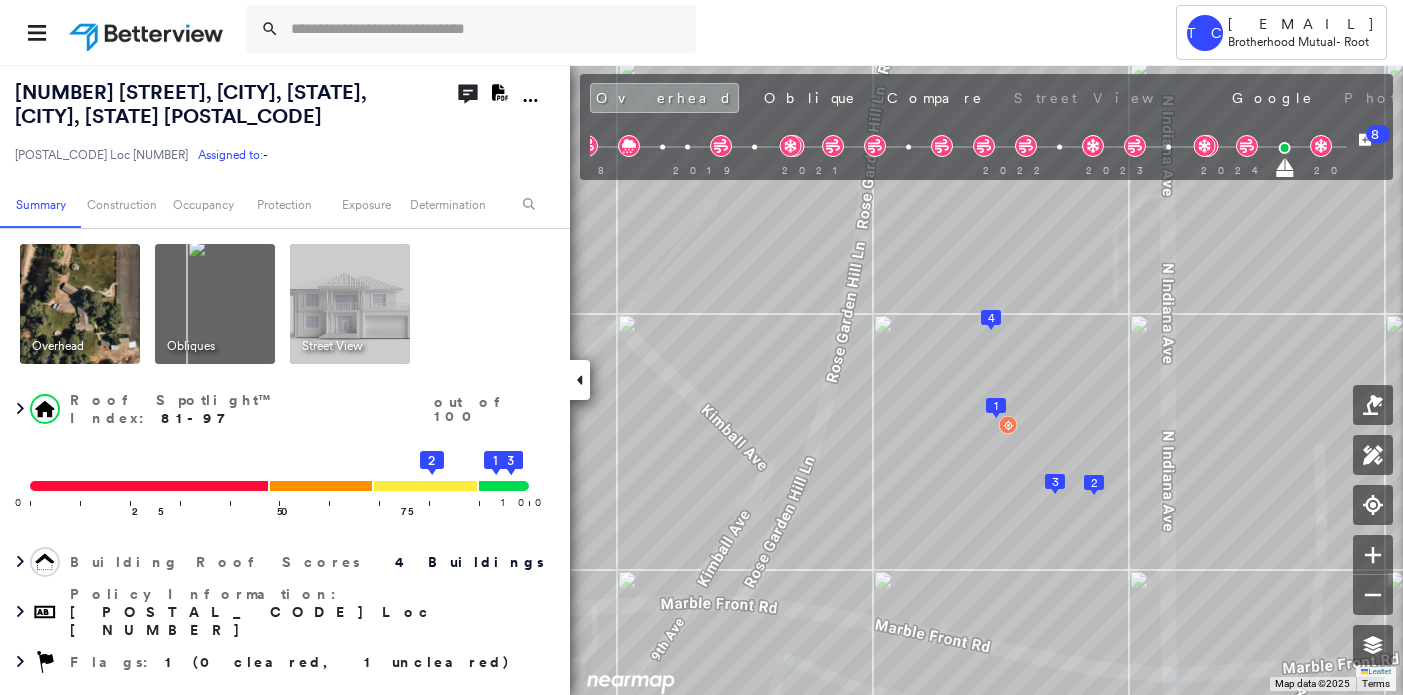 click on "Download PDF Report" 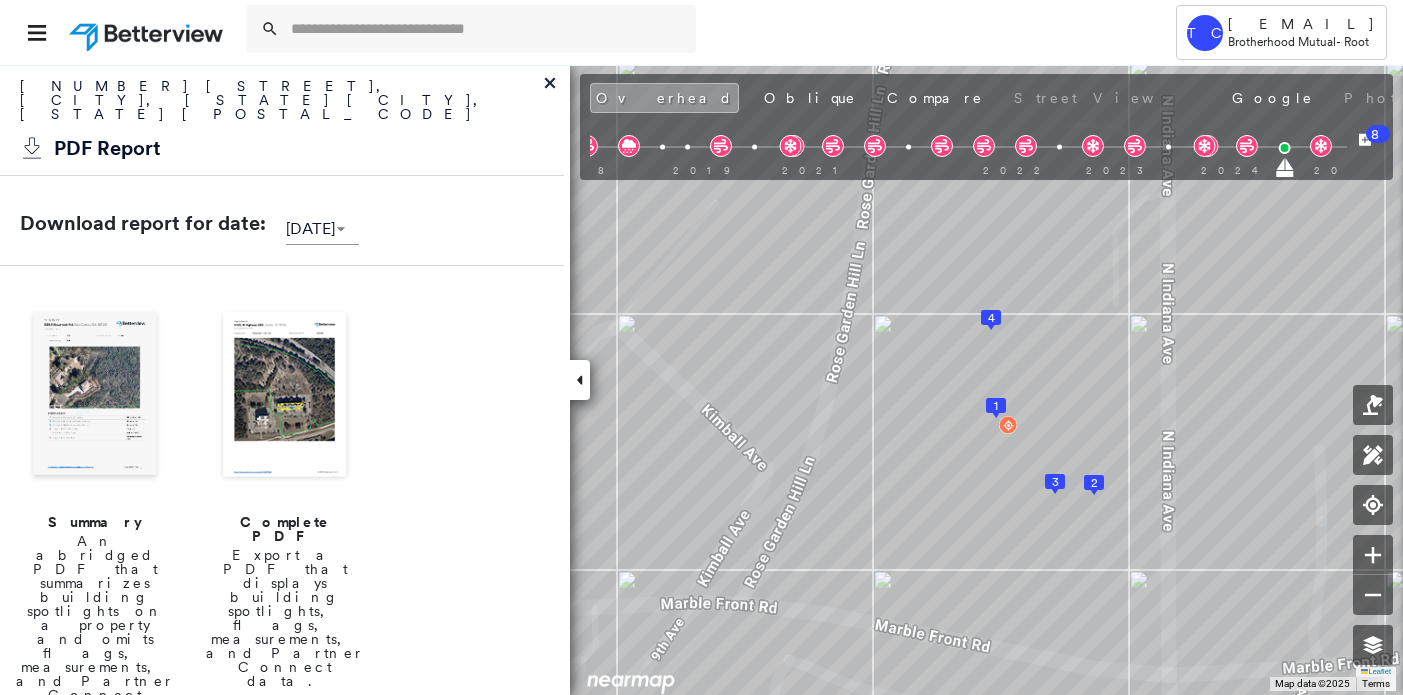 click at bounding box center [285, 396] 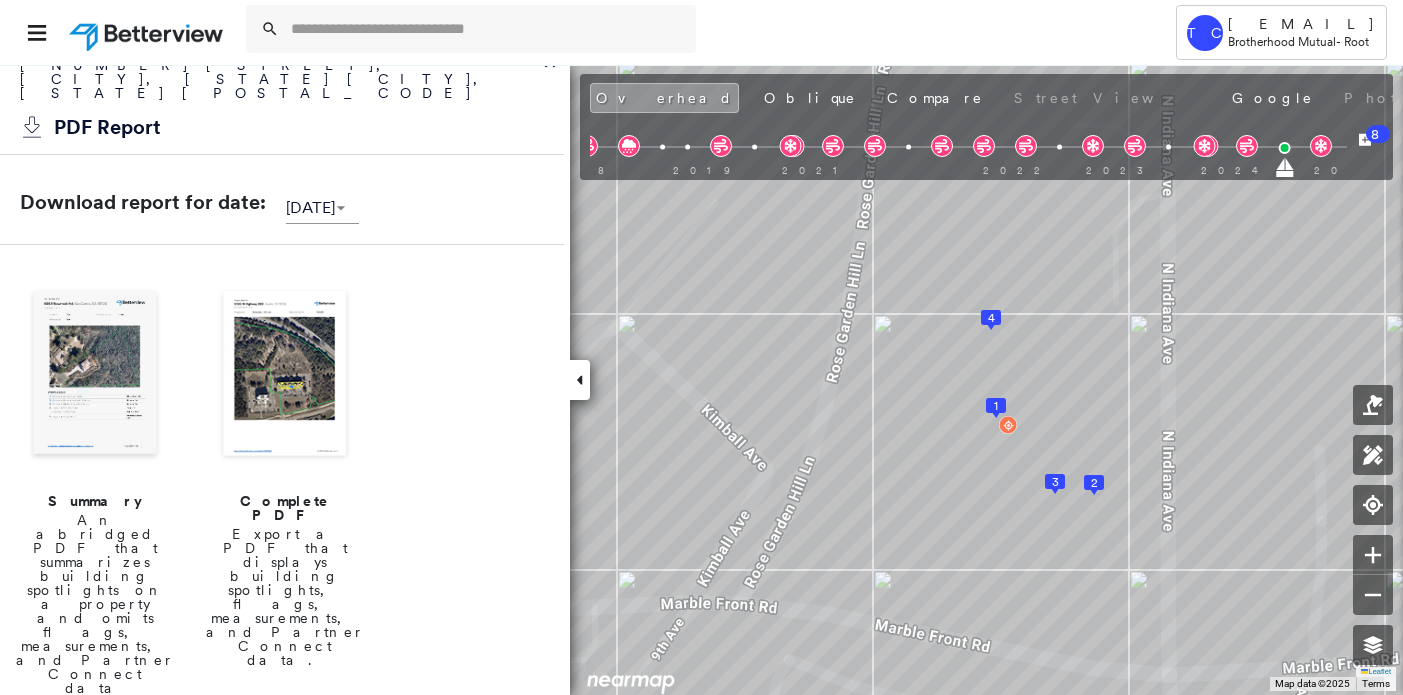 scroll, scrollTop: 0, scrollLeft: 0, axis: both 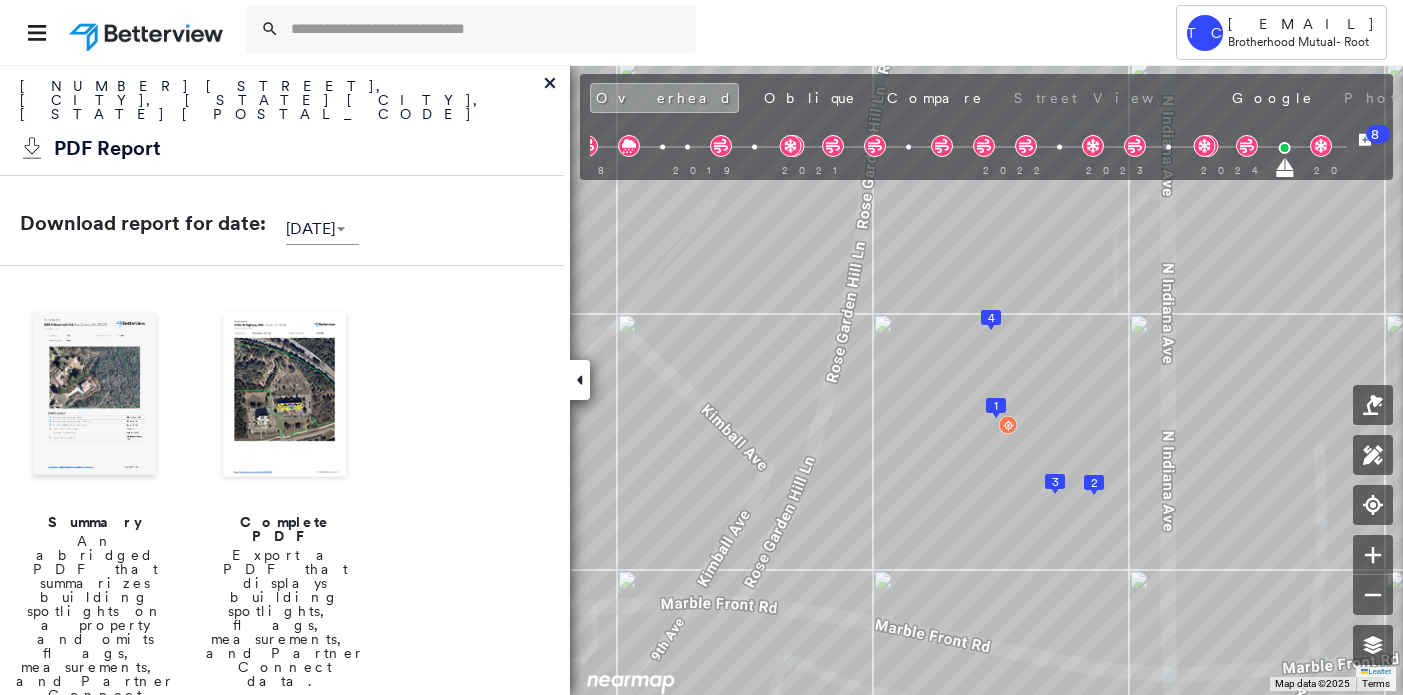 click at bounding box center [285, 396] 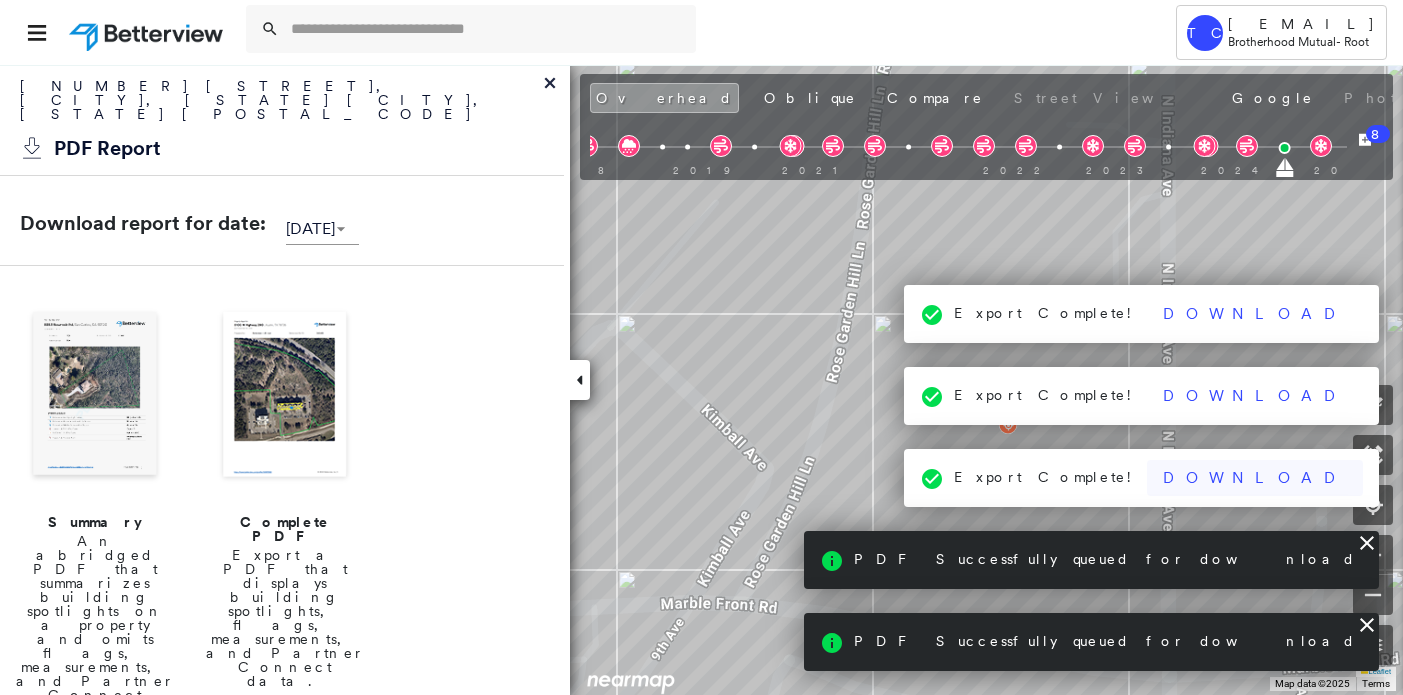 click on "Download" at bounding box center (1255, 478) 